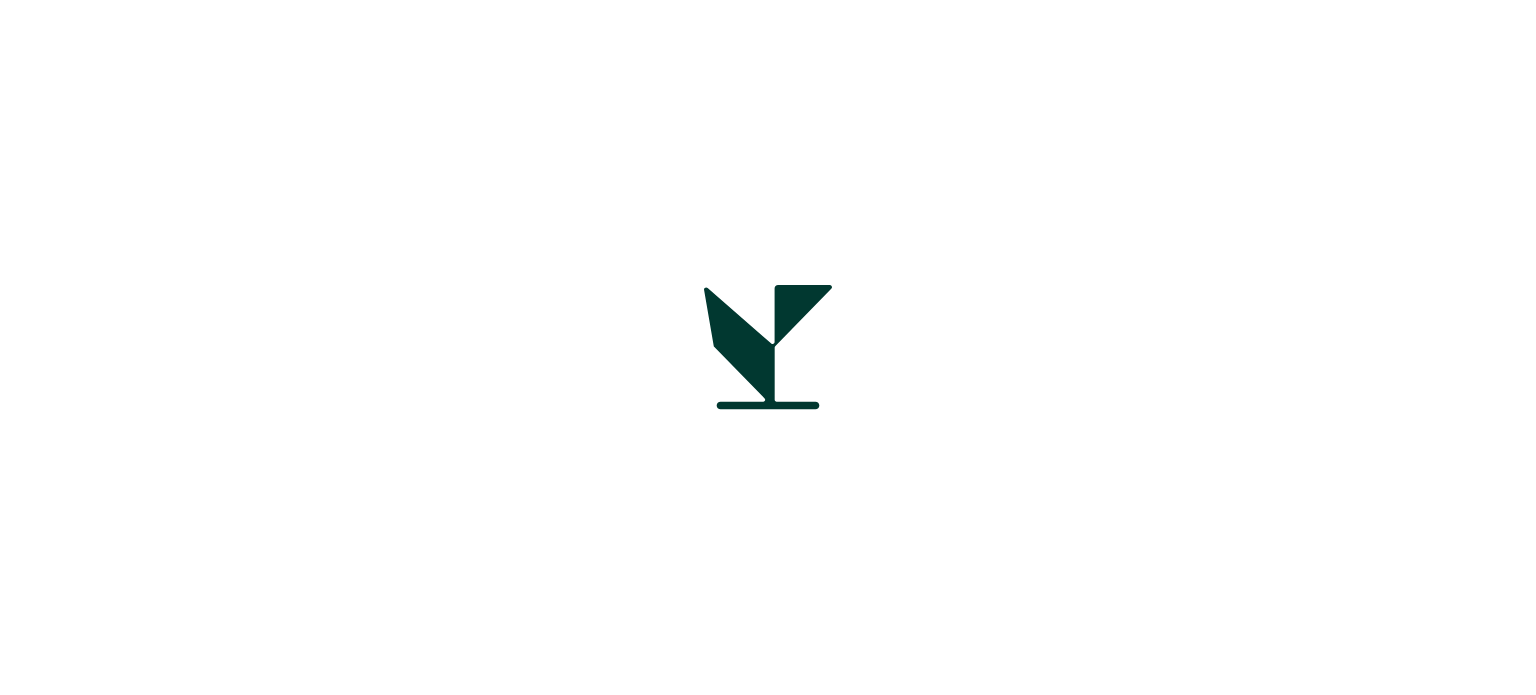 scroll, scrollTop: 0, scrollLeft: 0, axis: both 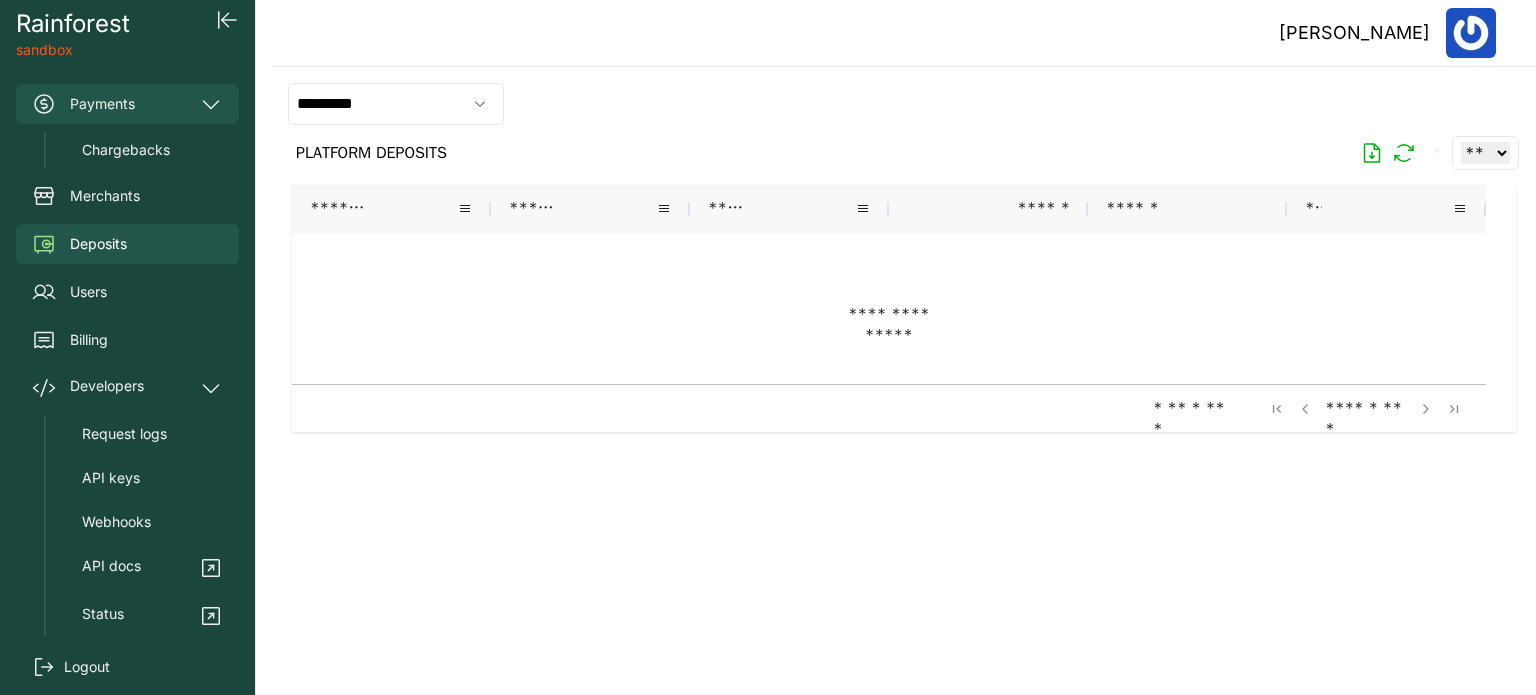 click on "Payments" at bounding box center (127, 104) 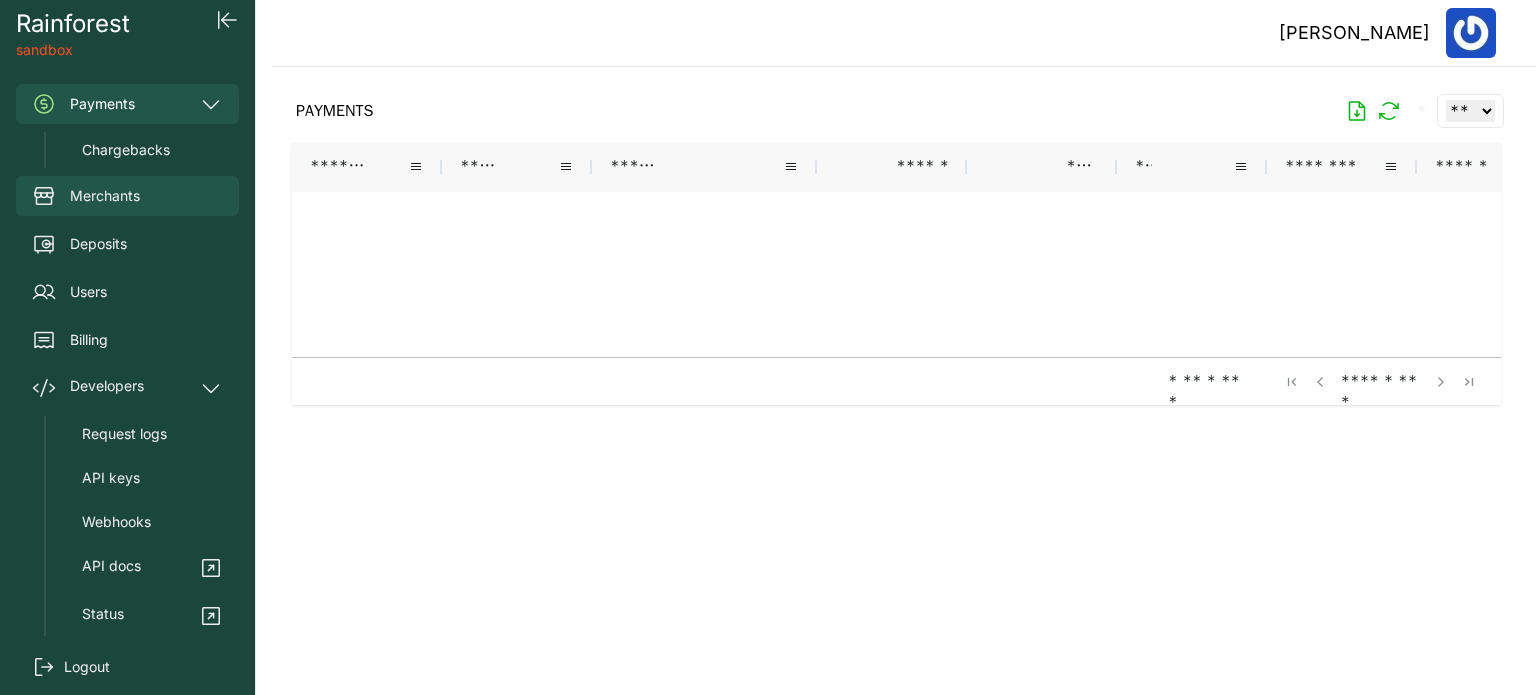 click on "Merchants" at bounding box center (105, 196) 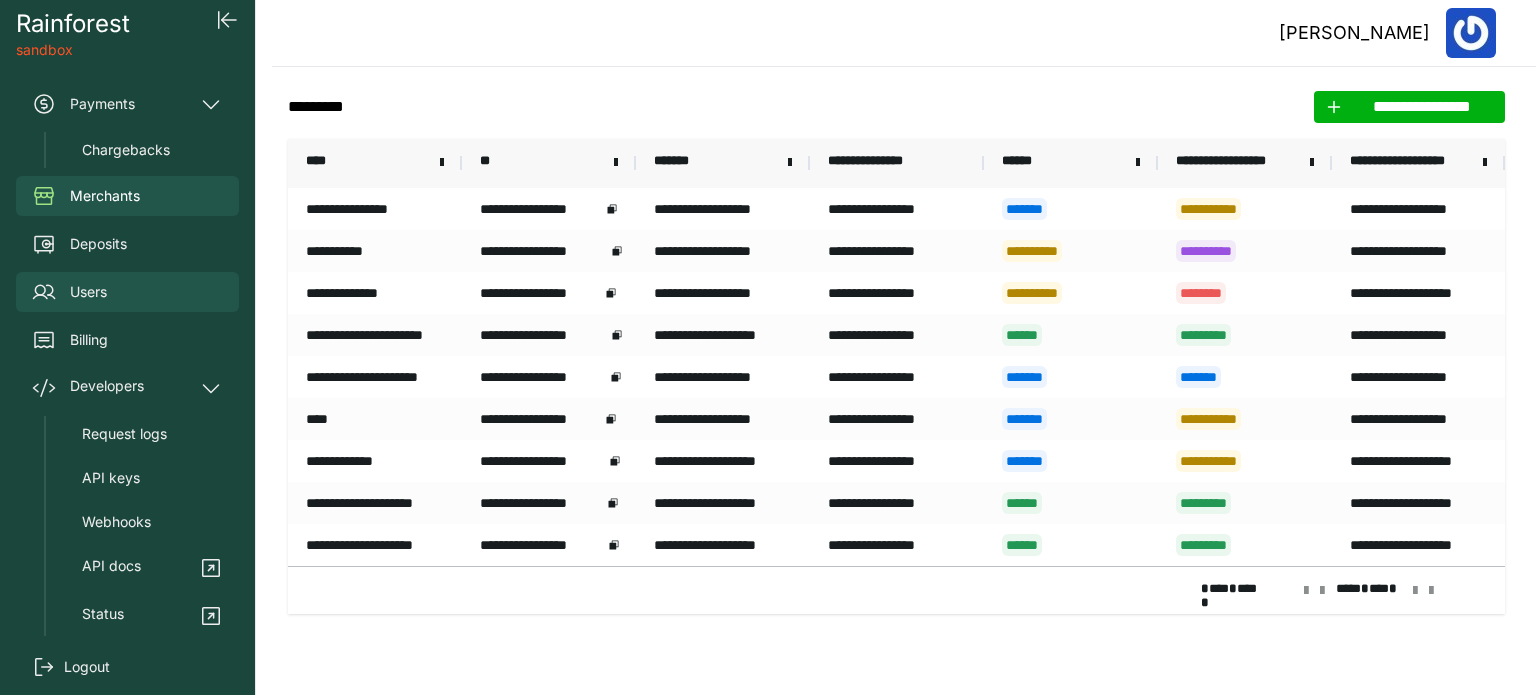 click on "Users" at bounding box center (127, 292) 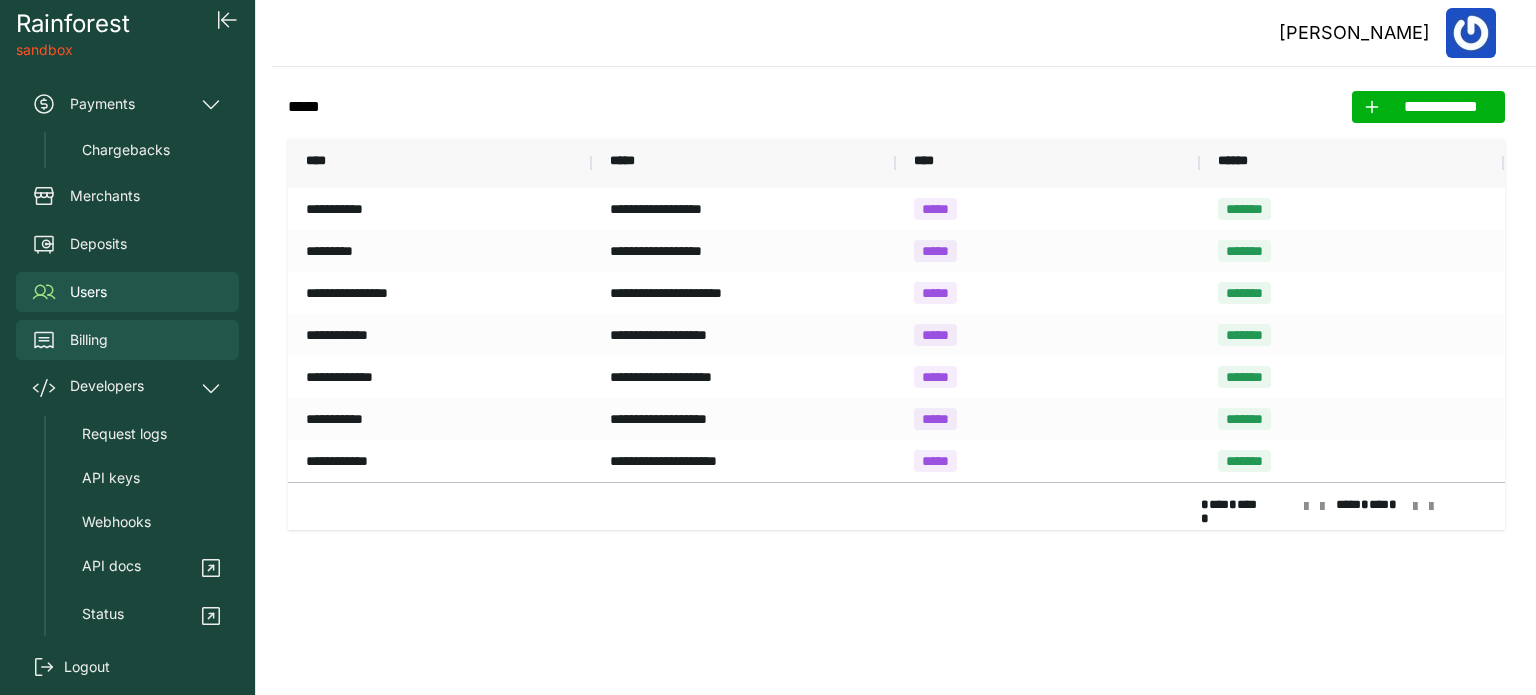 click on "Billing" at bounding box center [89, 340] 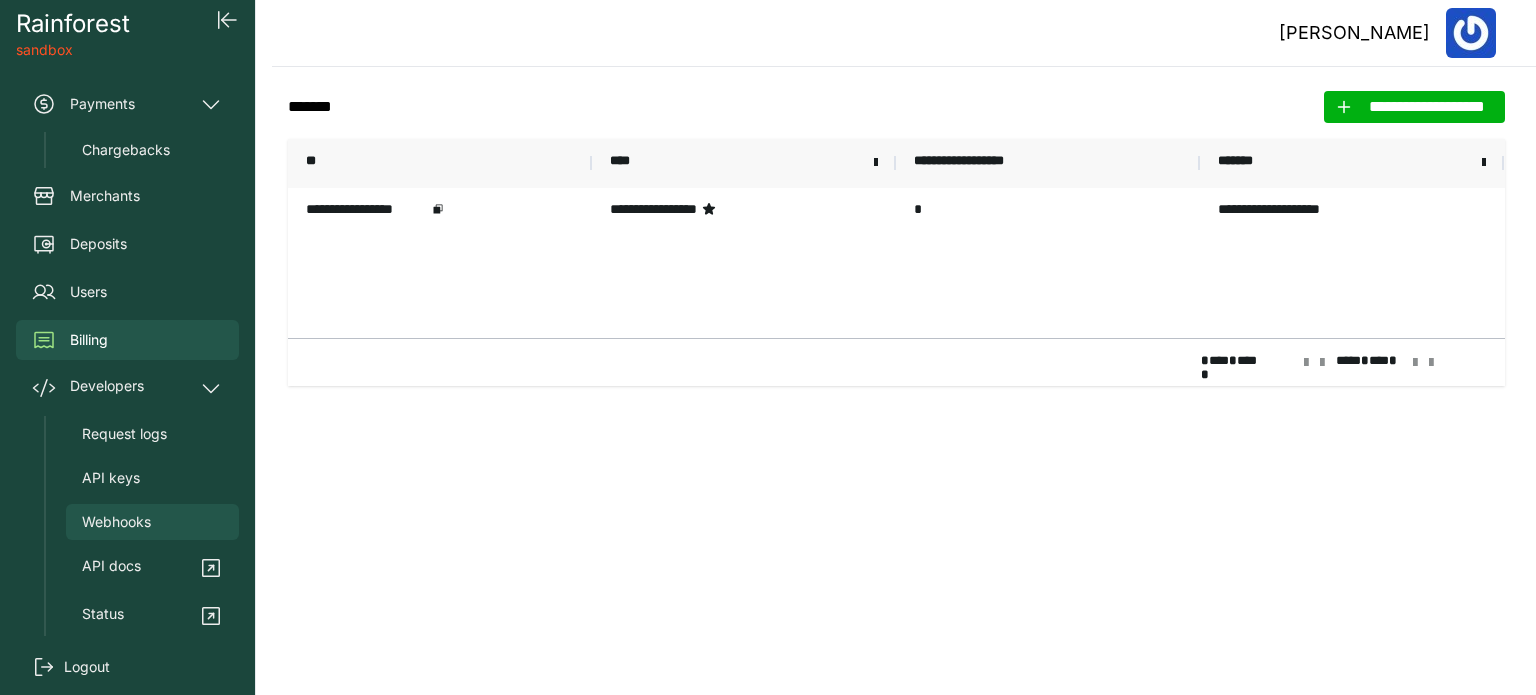 click on "Webhooks" at bounding box center [152, 522] 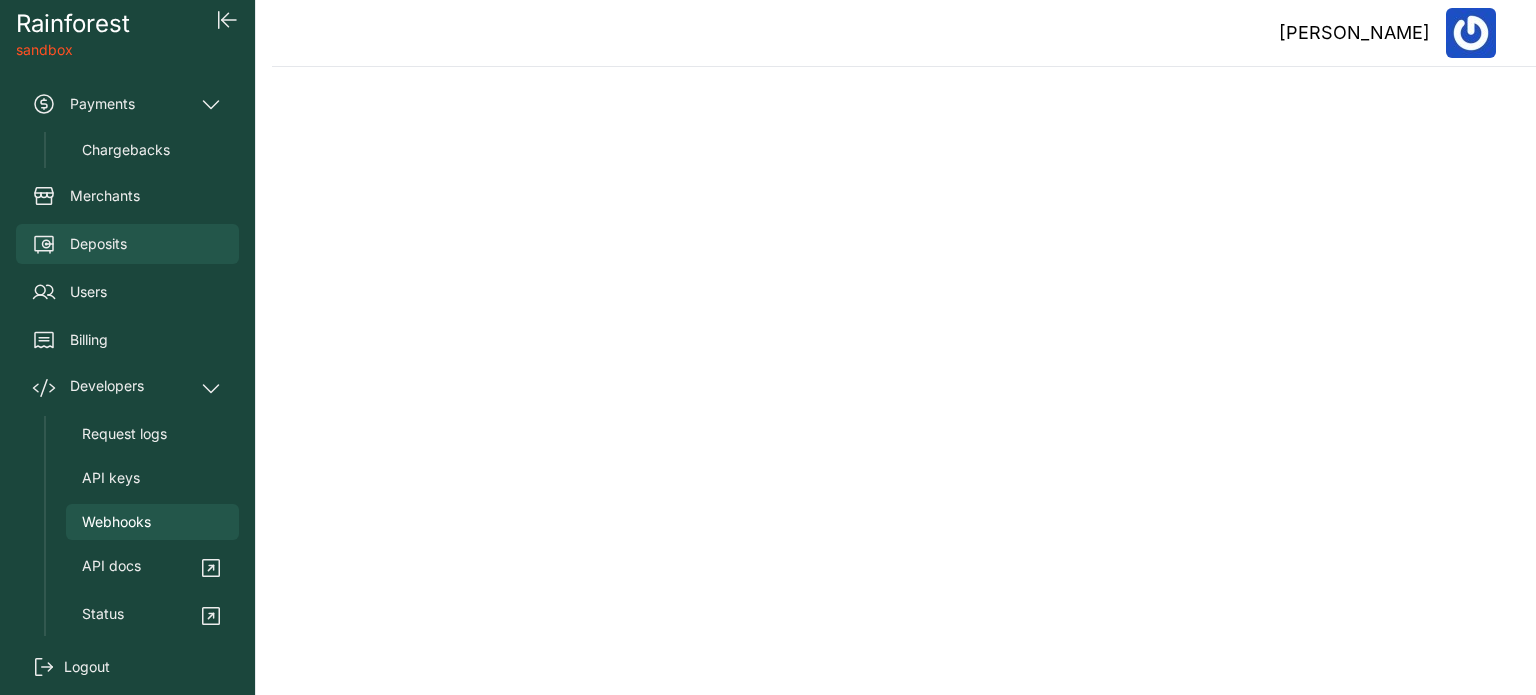 click on "Deposits" at bounding box center (98, 244) 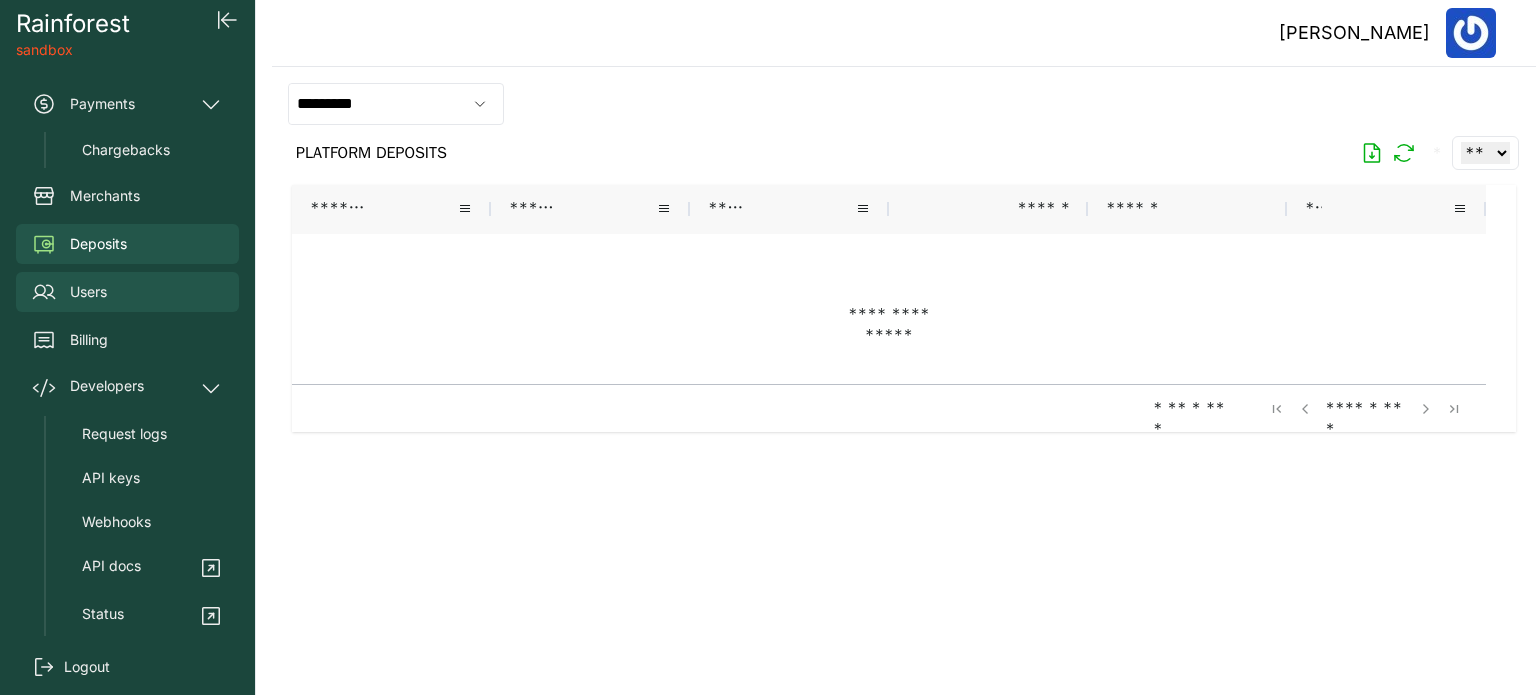 click on "Users" at bounding box center [88, 292] 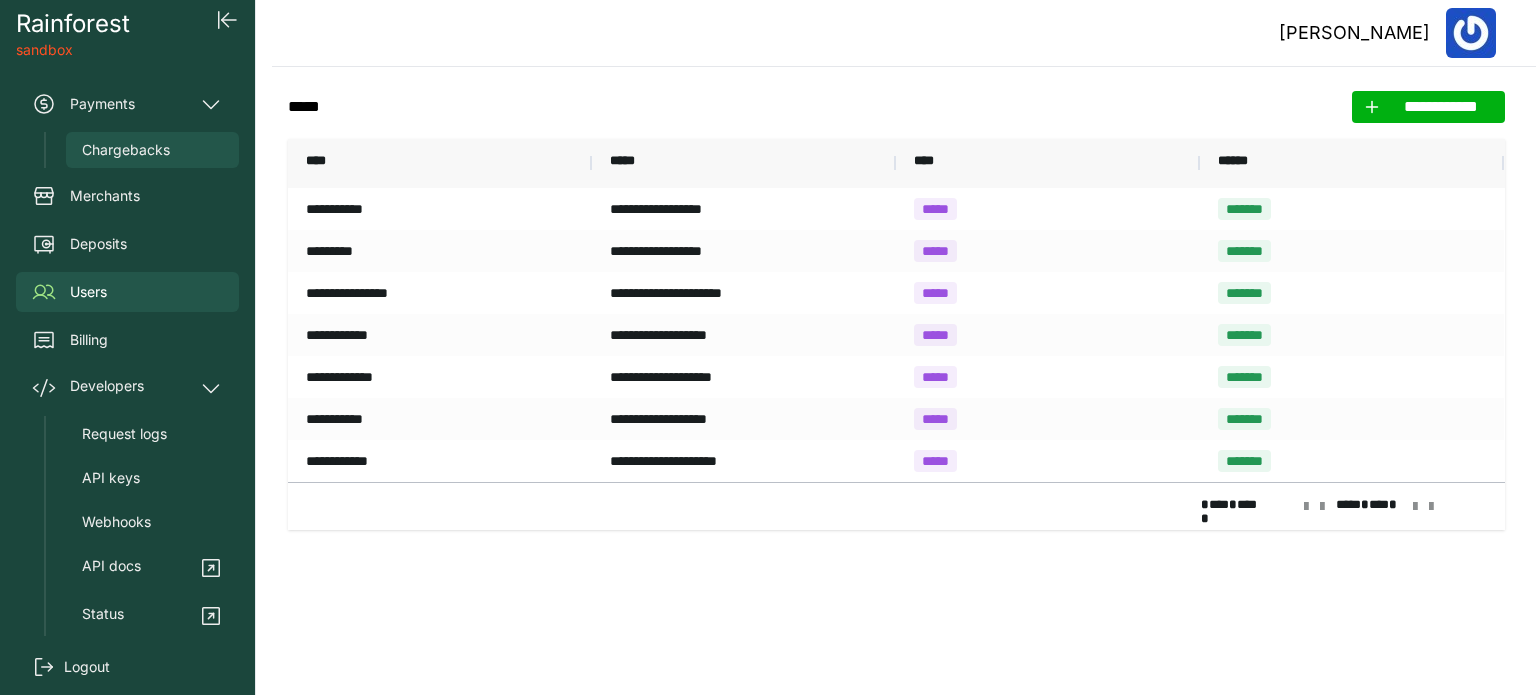 click on "Chargebacks" at bounding box center (152, 150) 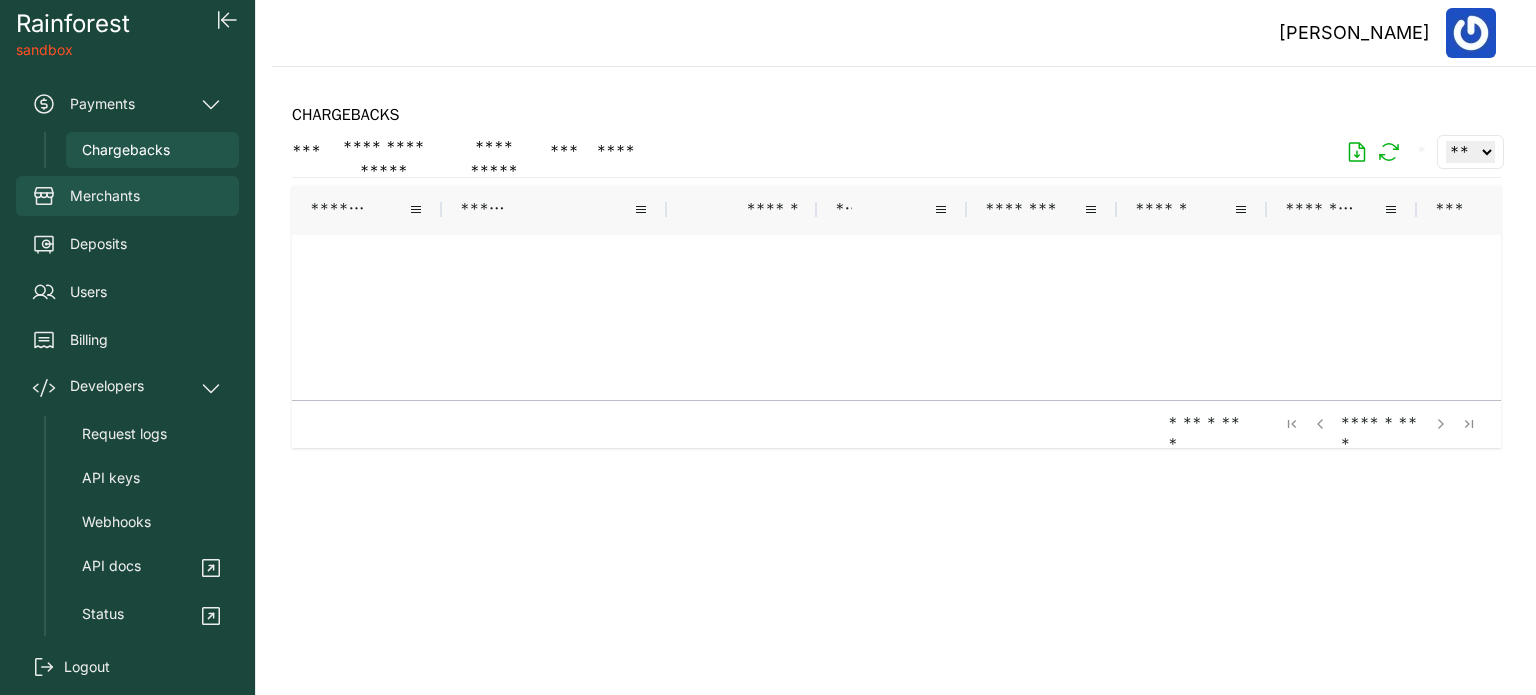 click on "Merchants" at bounding box center [105, 196] 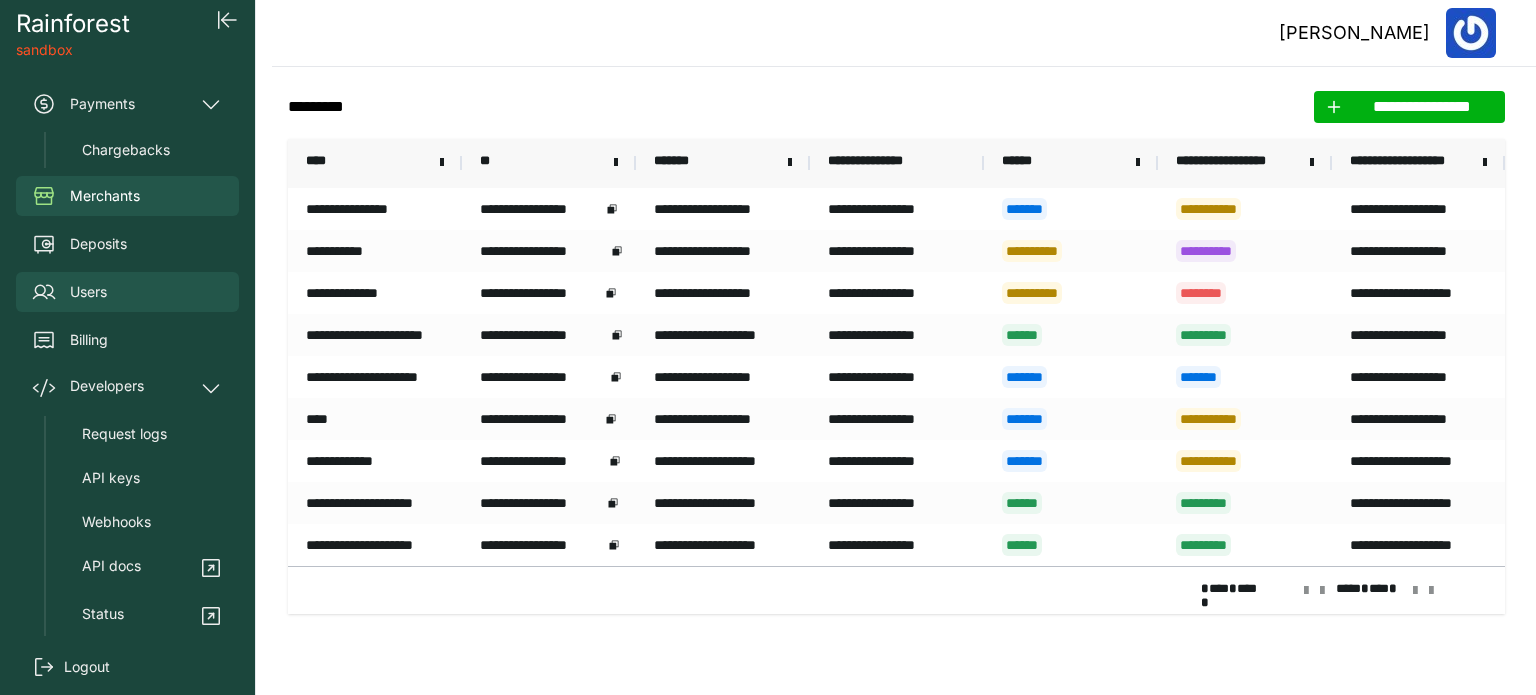 click on "Users" at bounding box center [127, 292] 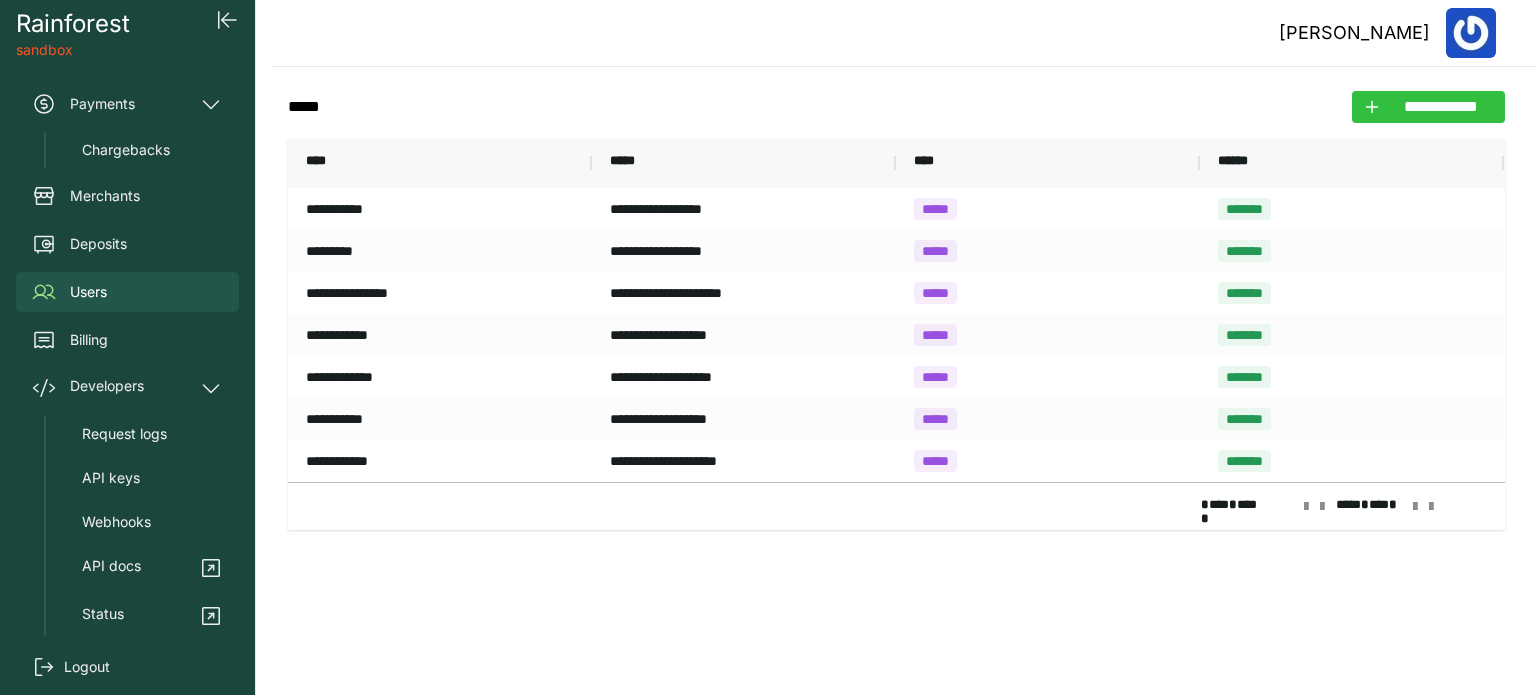 click on "**********" at bounding box center (1440, 107) 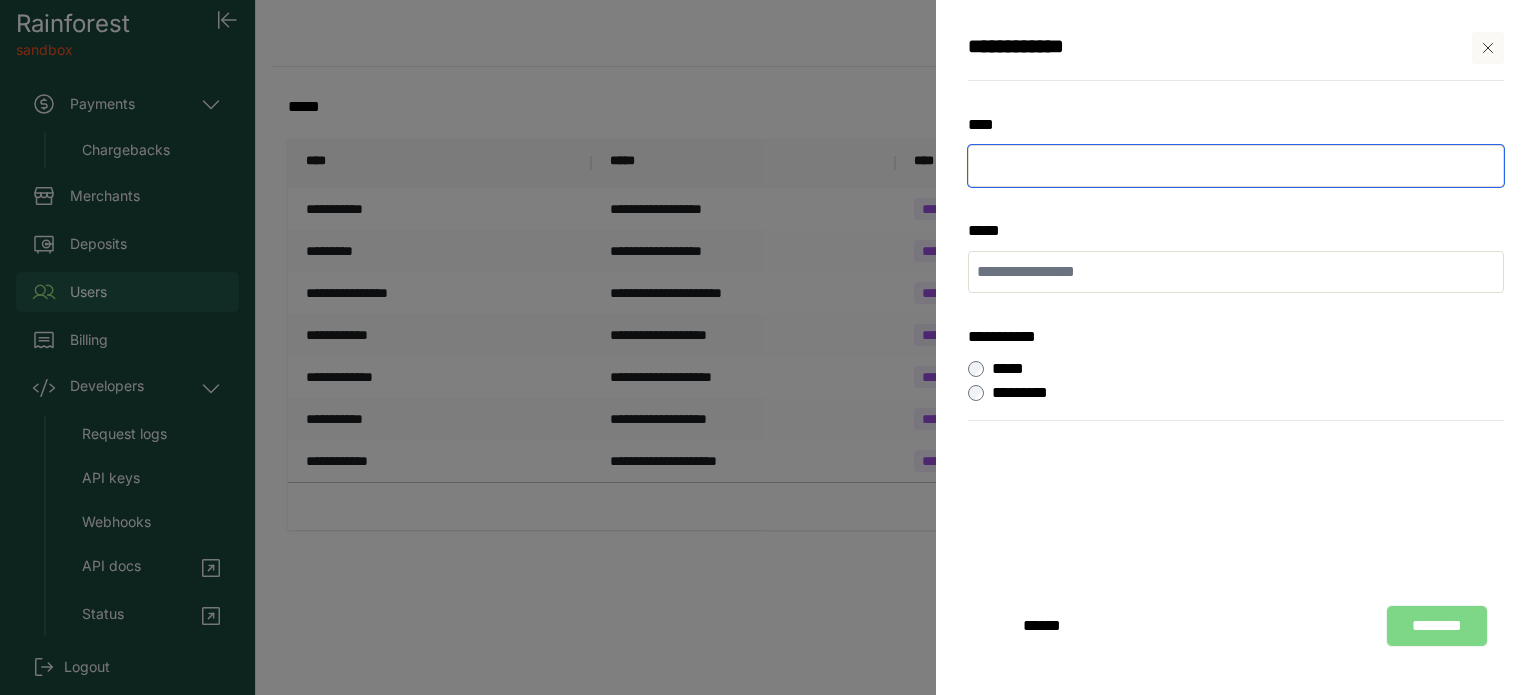 click at bounding box center [1236, 166] 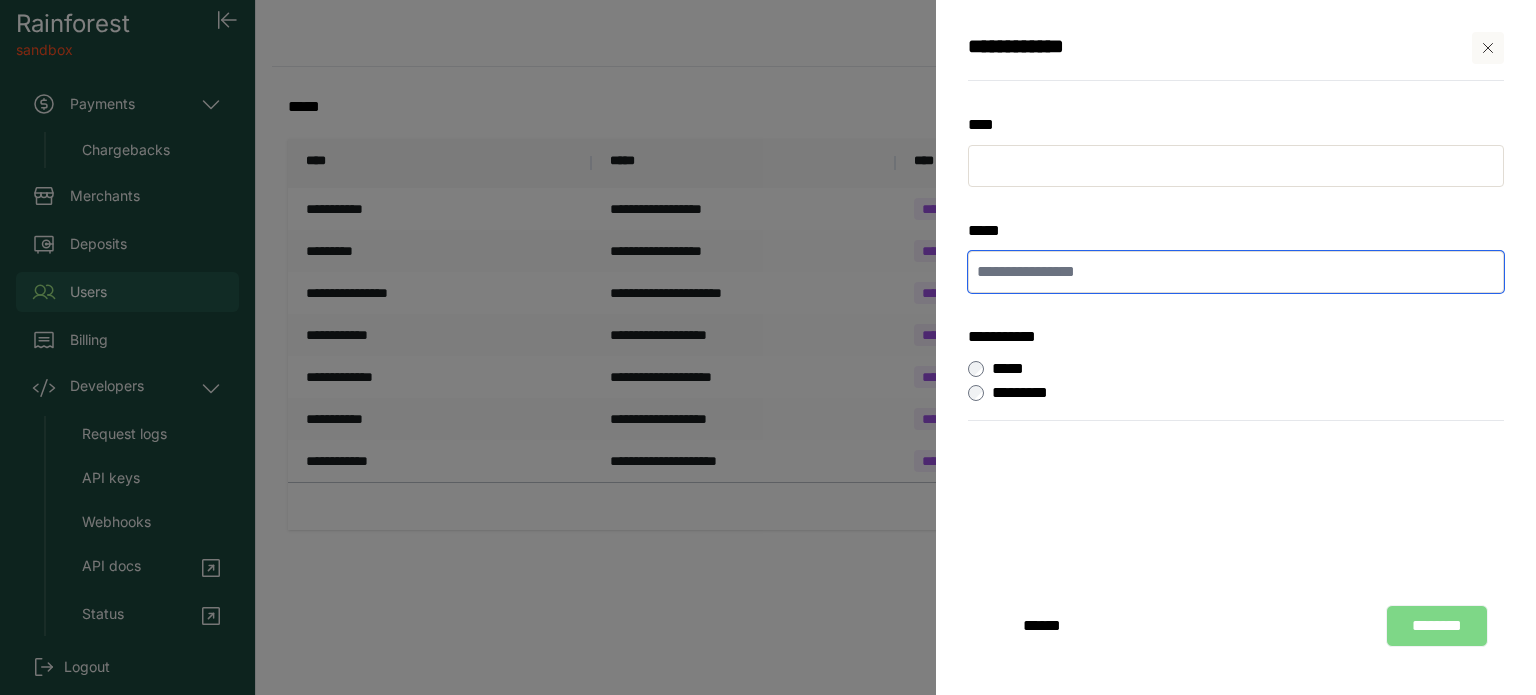 click at bounding box center [1236, 272] 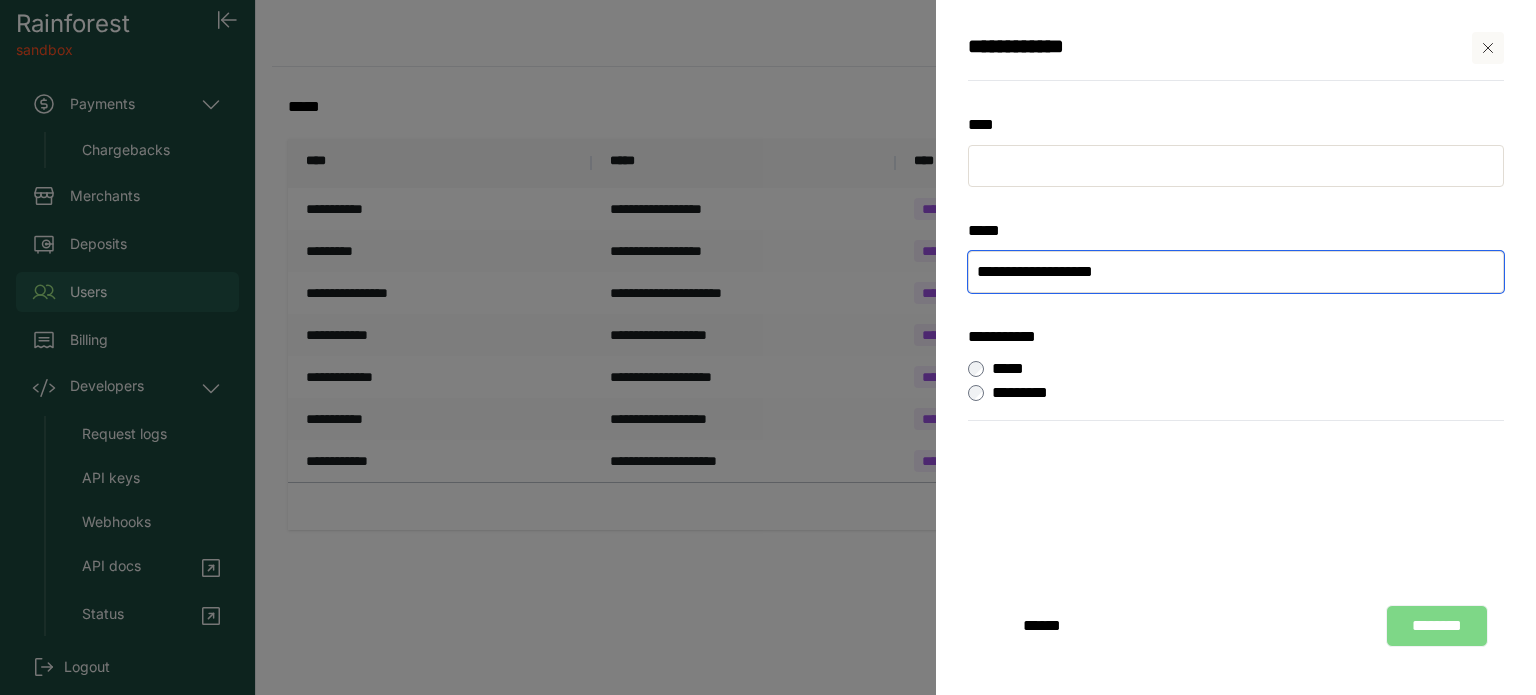 type on "**********" 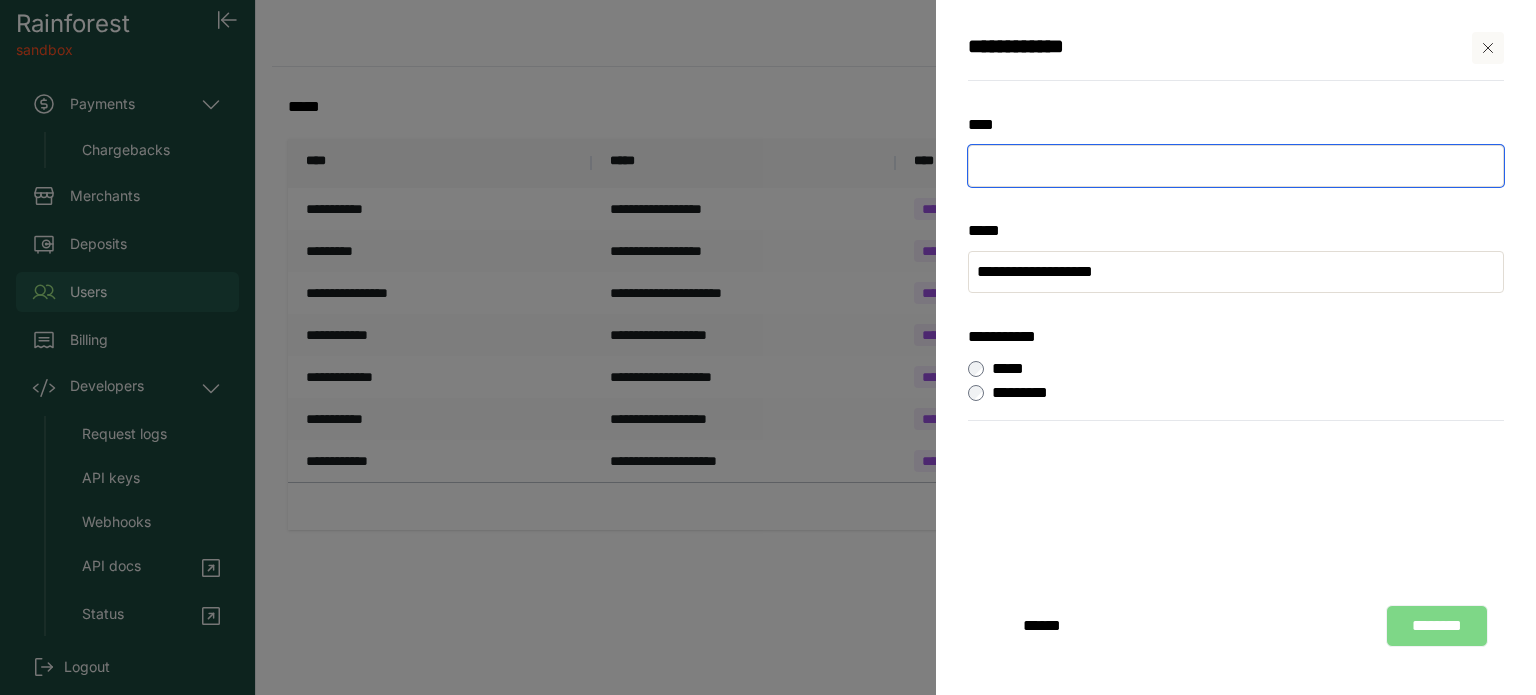 click at bounding box center [1236, 166] 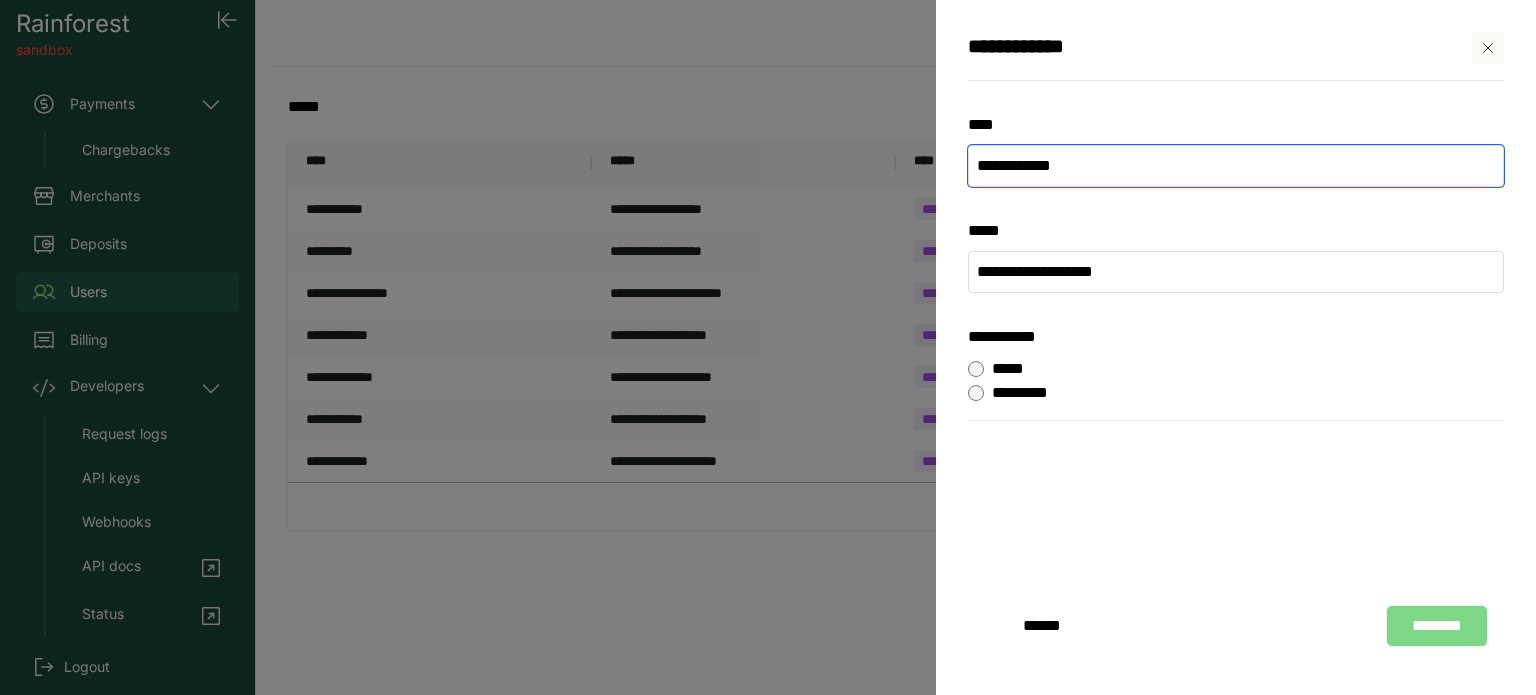 type on "**********" 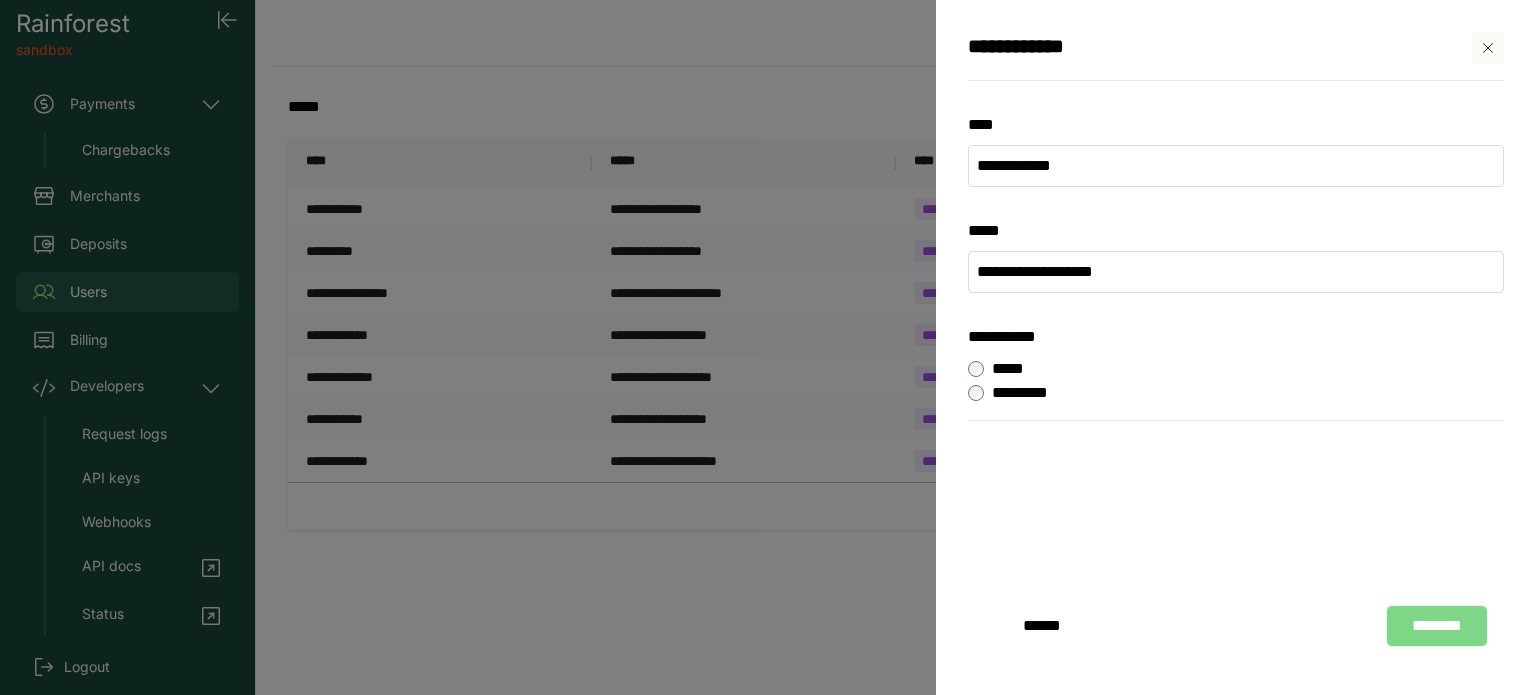 click on "********" at bounding box center [1437, 626] 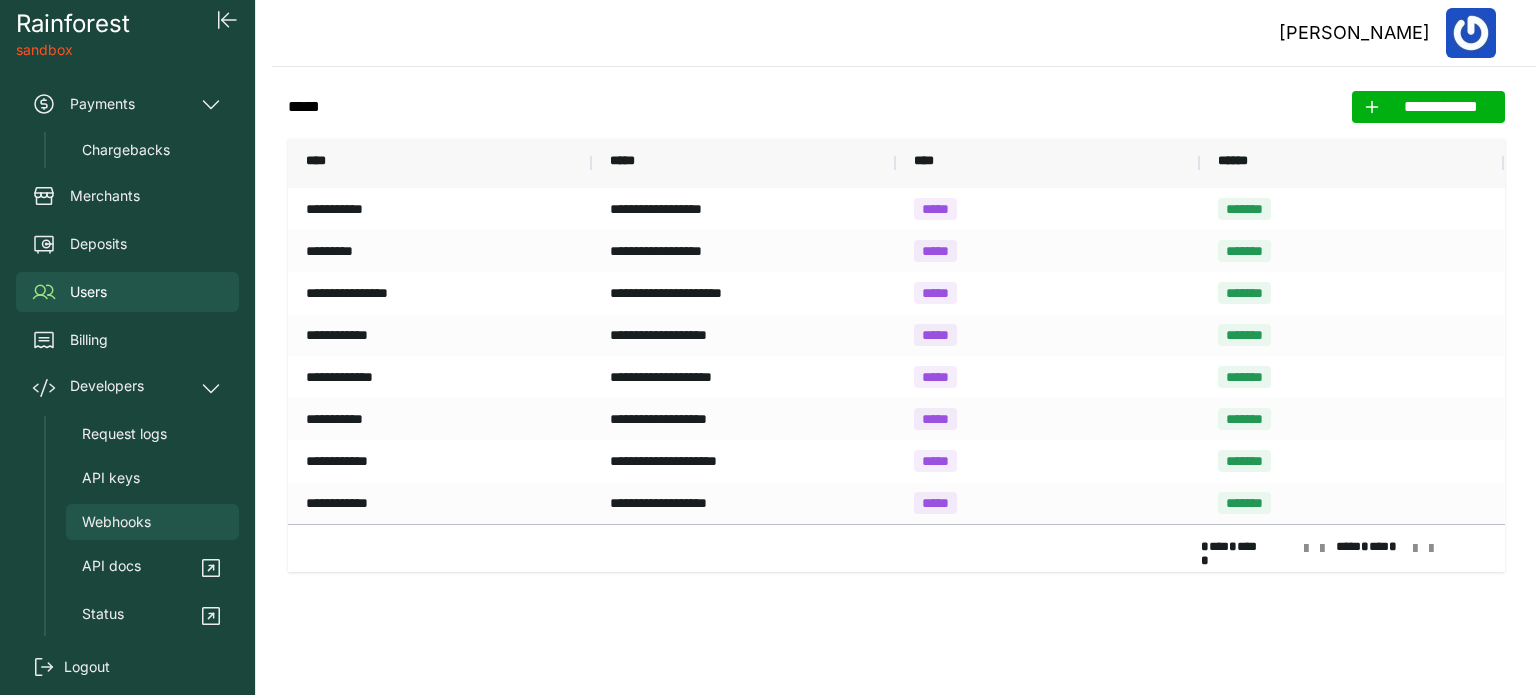 click on "Webhooks" at bounding box center (152, 522) 